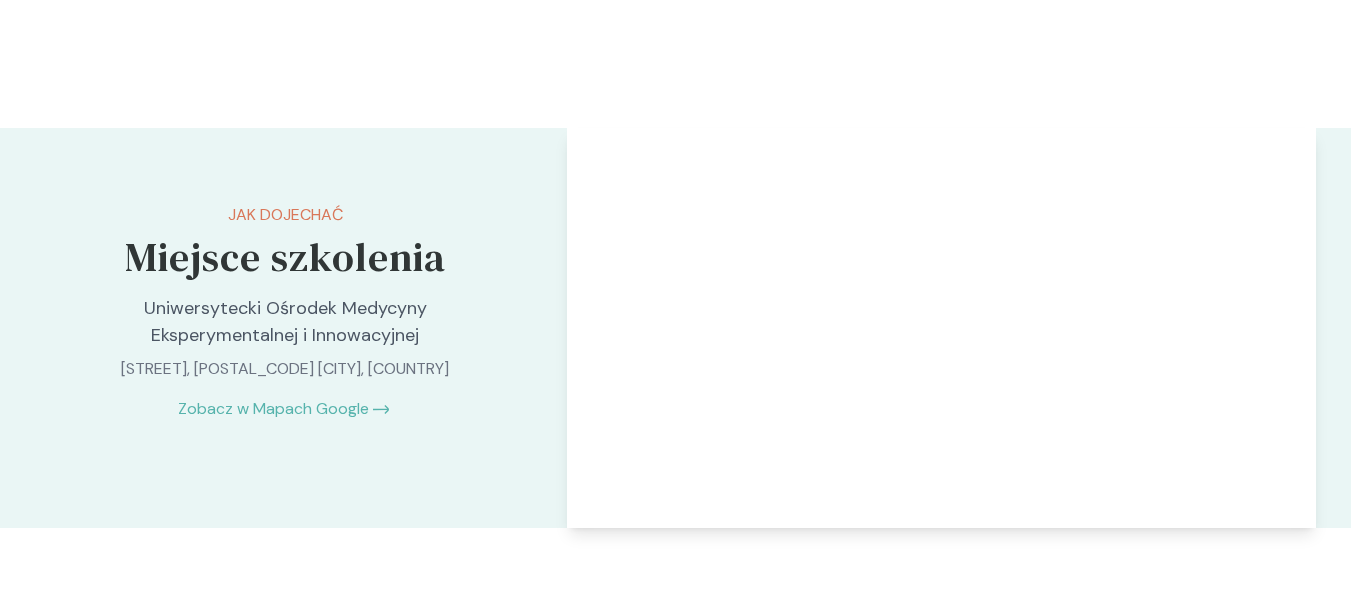 scroll, scrollTop: 4500, scrollLeft: 0, axis: vertical 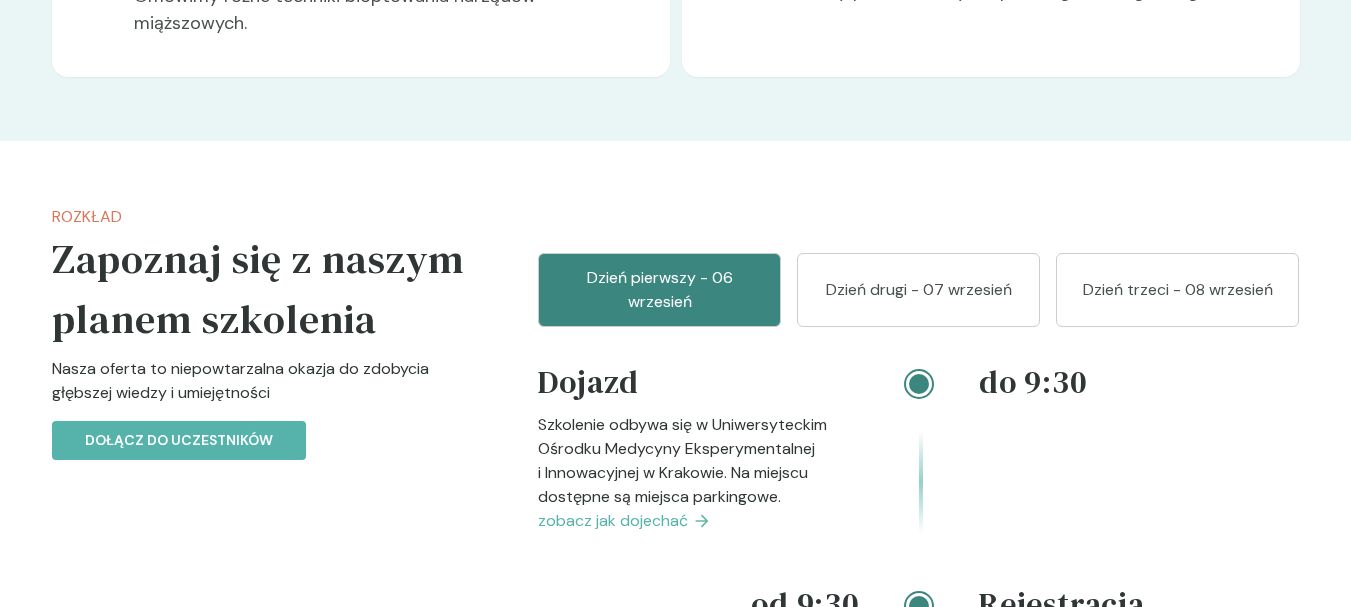 click on "Dzień drugi - 07 wrzesień" at bounding box center [918, 290] 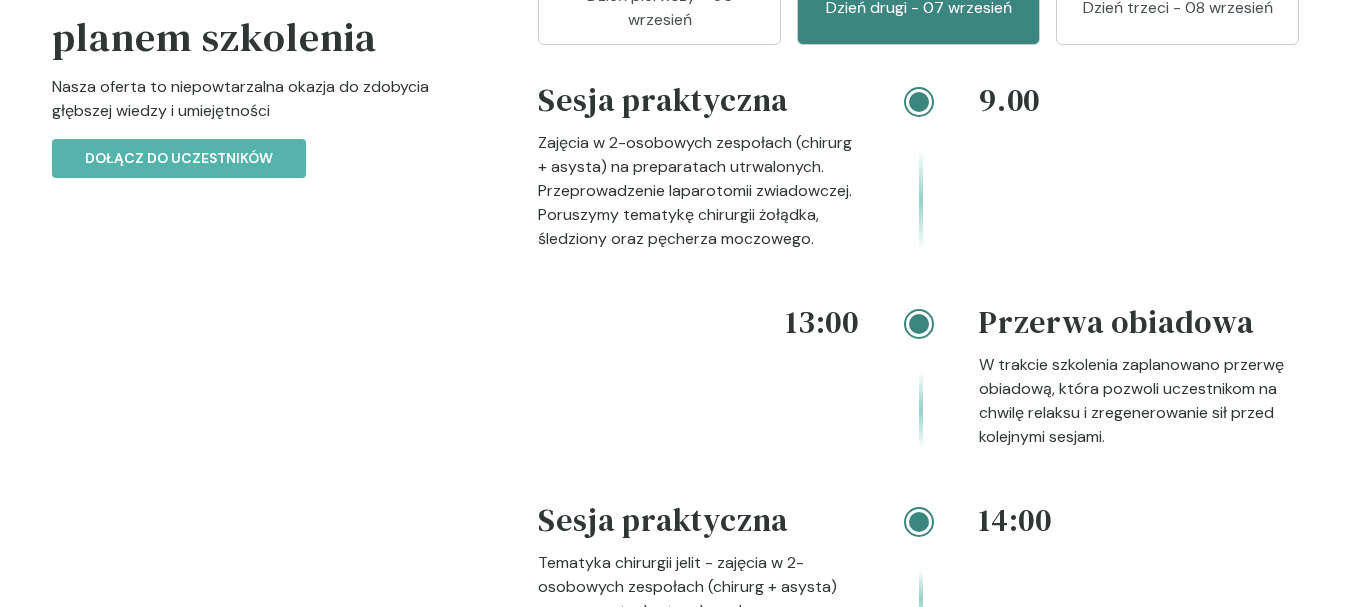 scroll, scrollTop: 2704, scrollLeft: 0, axis: vertical 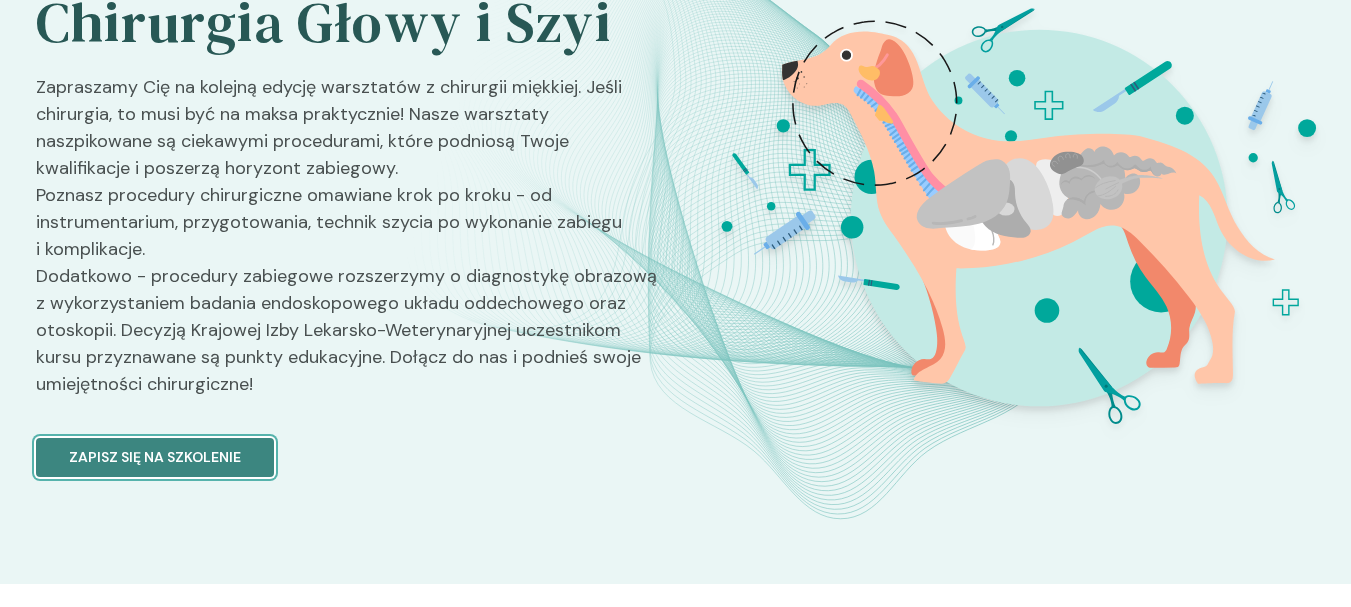 click on "Zapisz się na szkolenie" at bounding box center [155, 457] 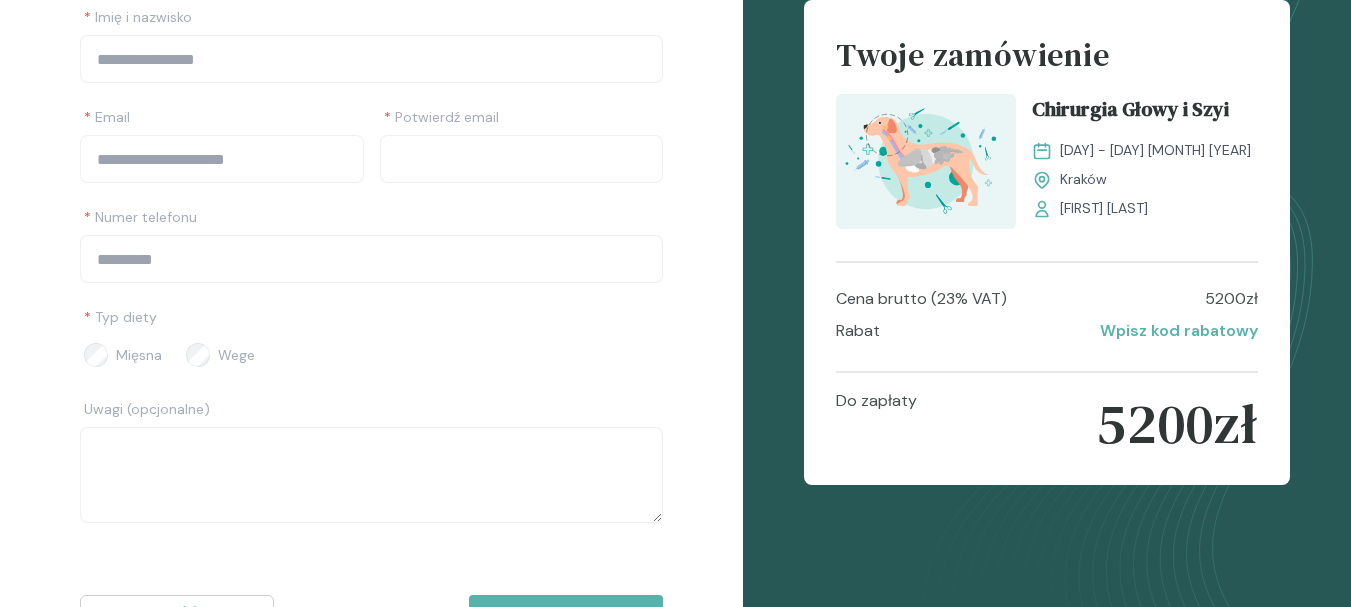 scroll, scrollTop: 0, scrollLeft: 0, axis: both 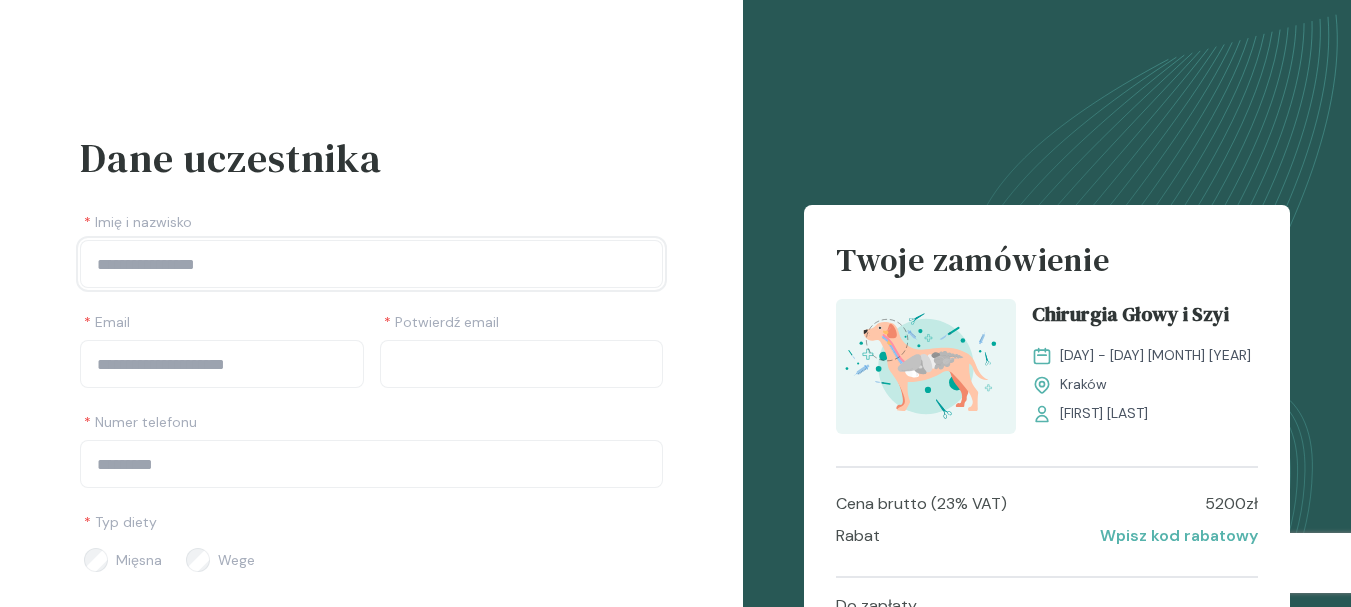 click at bounding box center (371, 264) 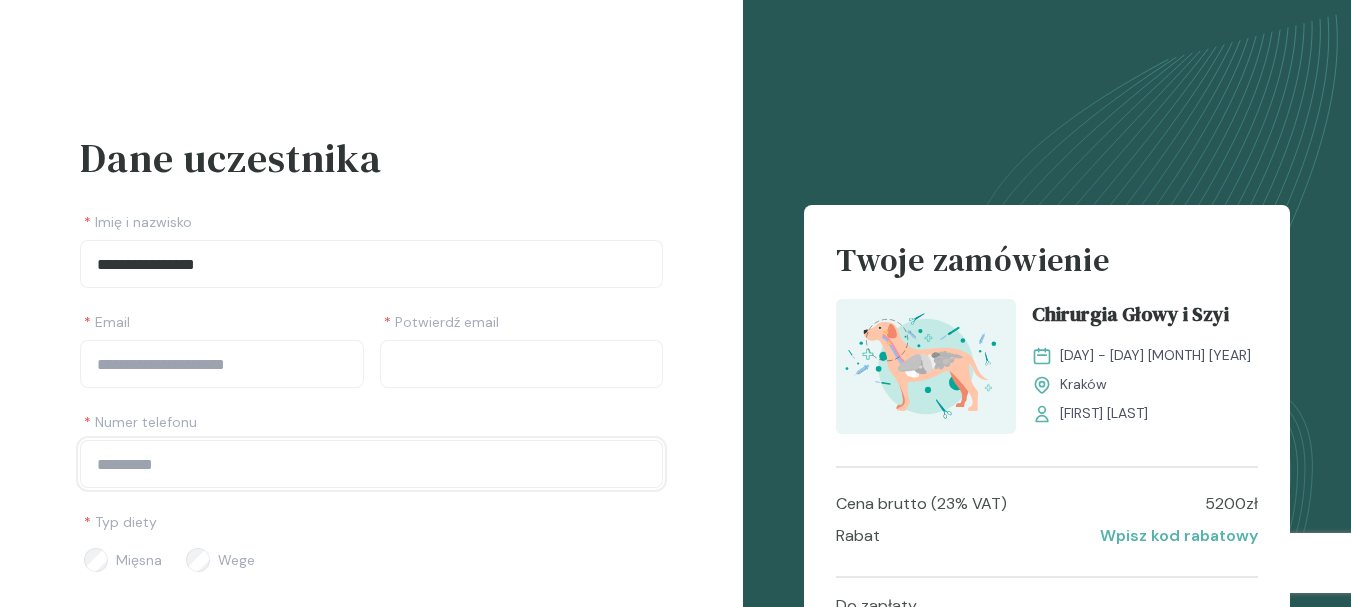 type on "*********" 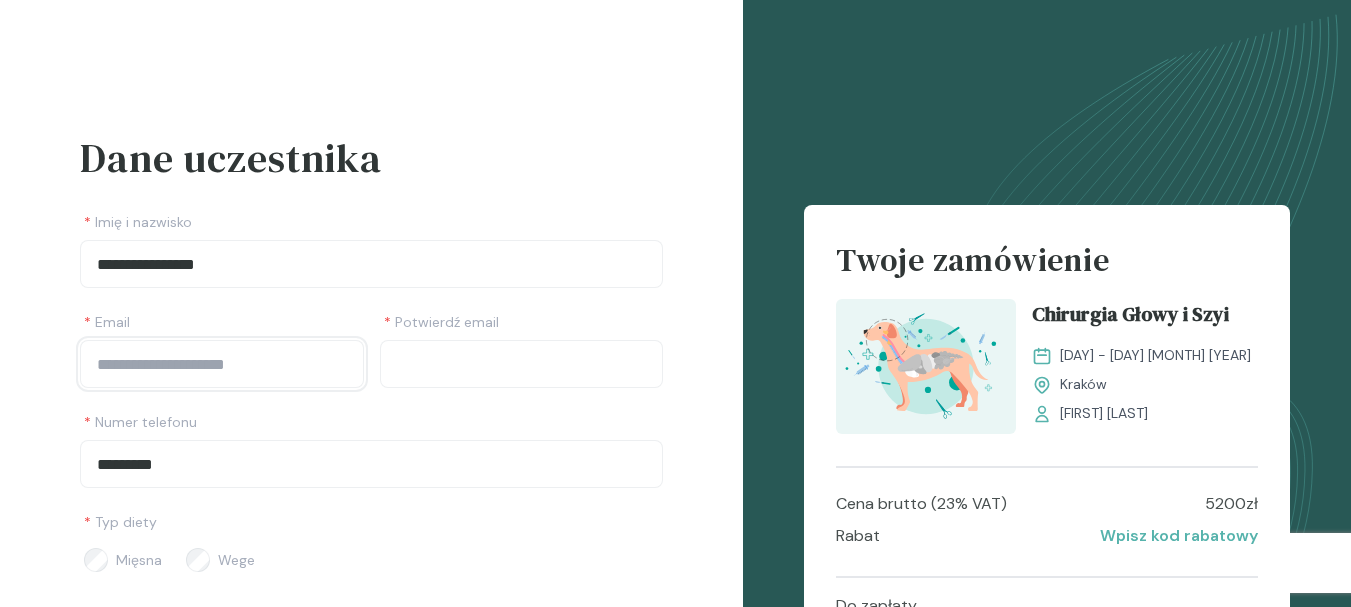 click at bounding box center (222, 364) 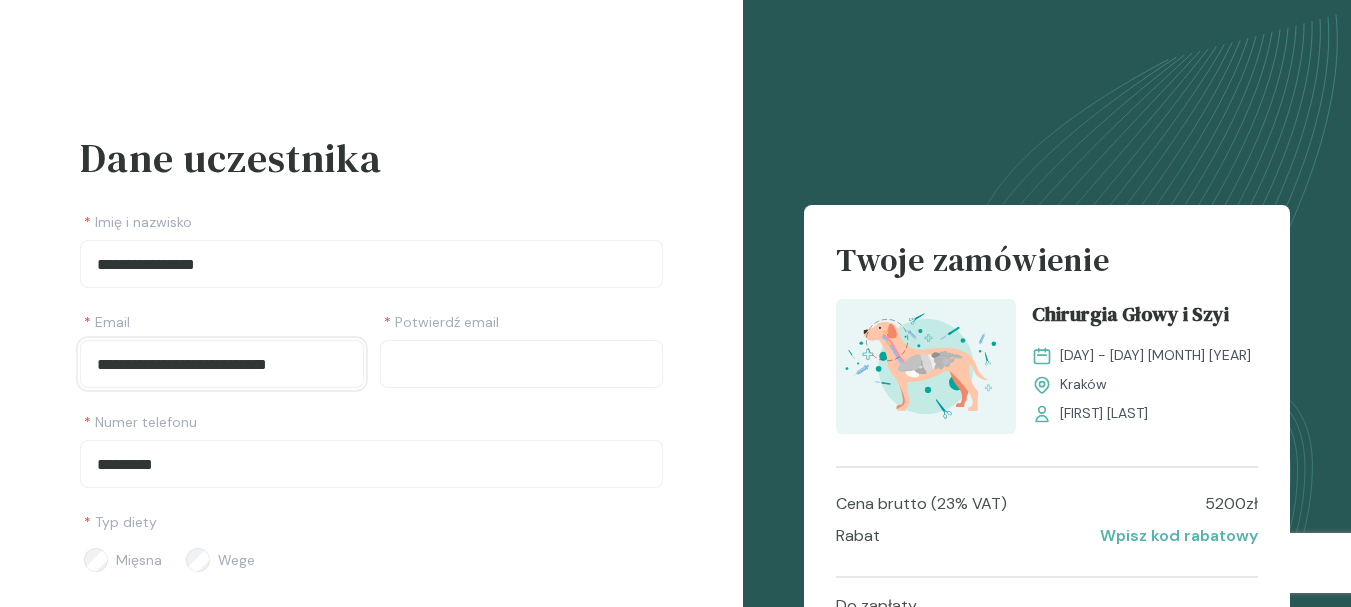 type on "**********" 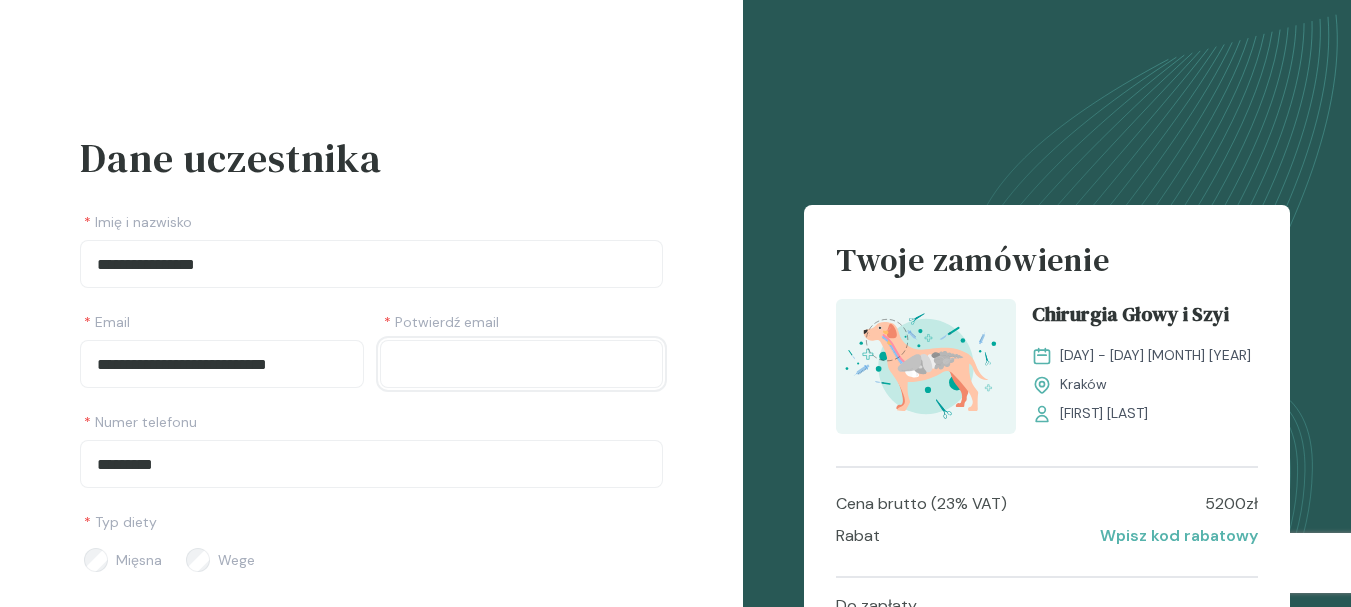 click at bounding box center (522, 364) 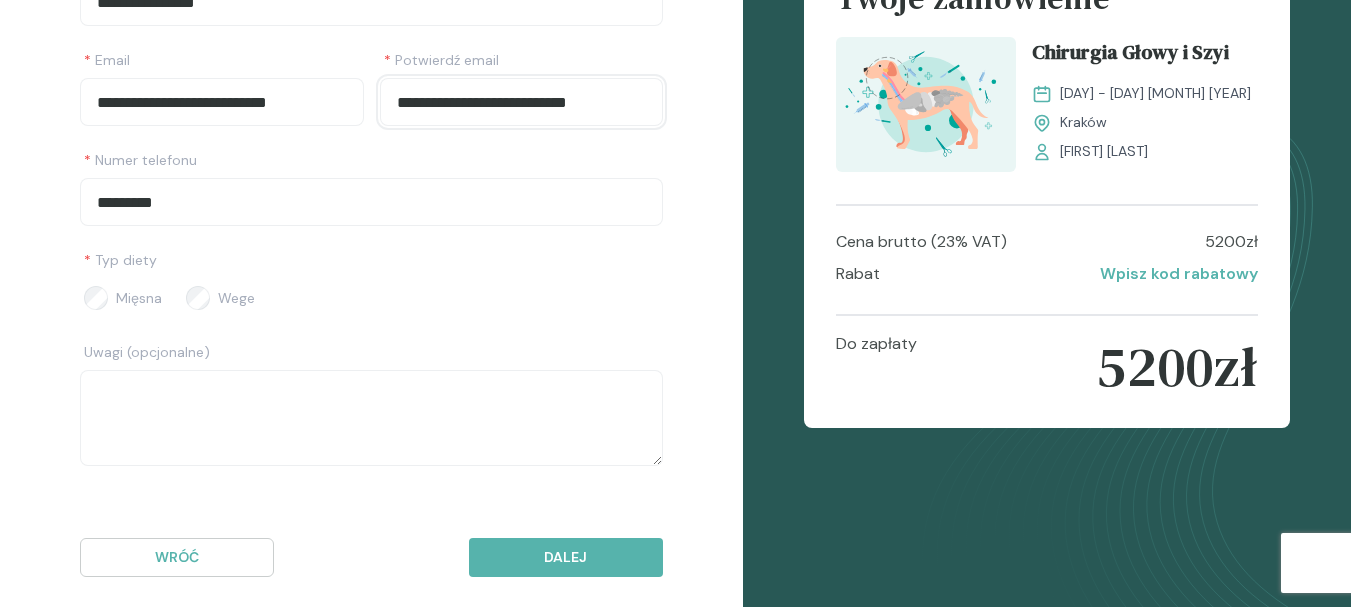 scroll, scrollTop: 288, scrollLeft: 0, axis: vertical 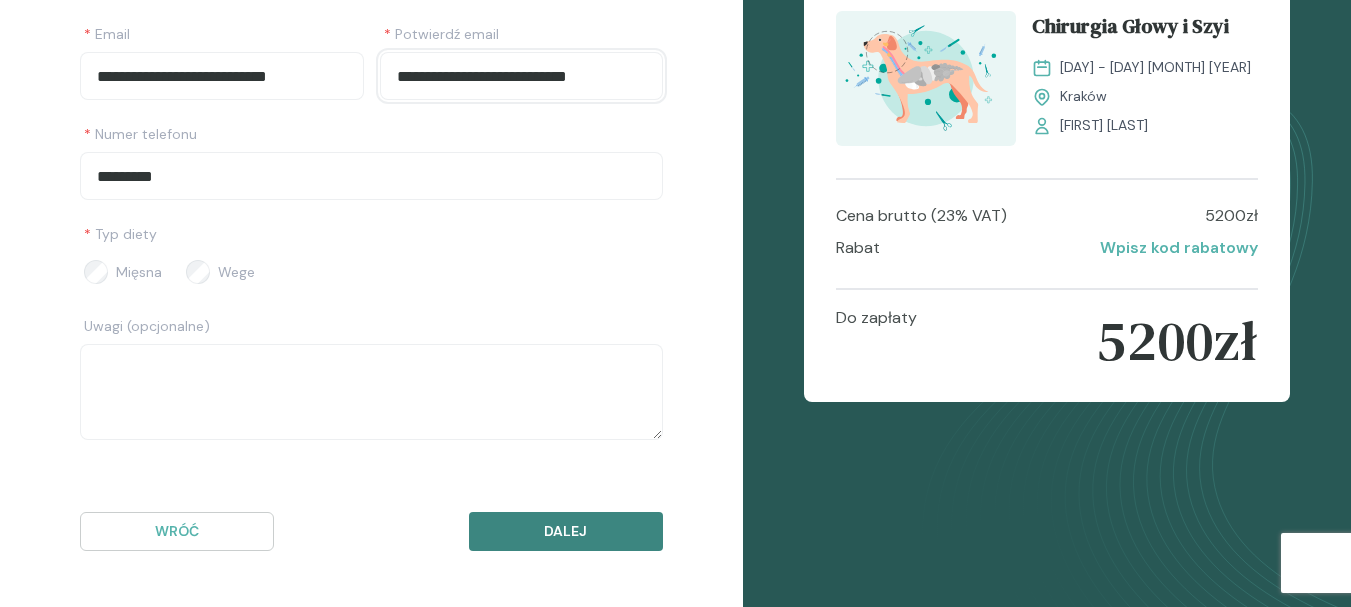 type on "**********" 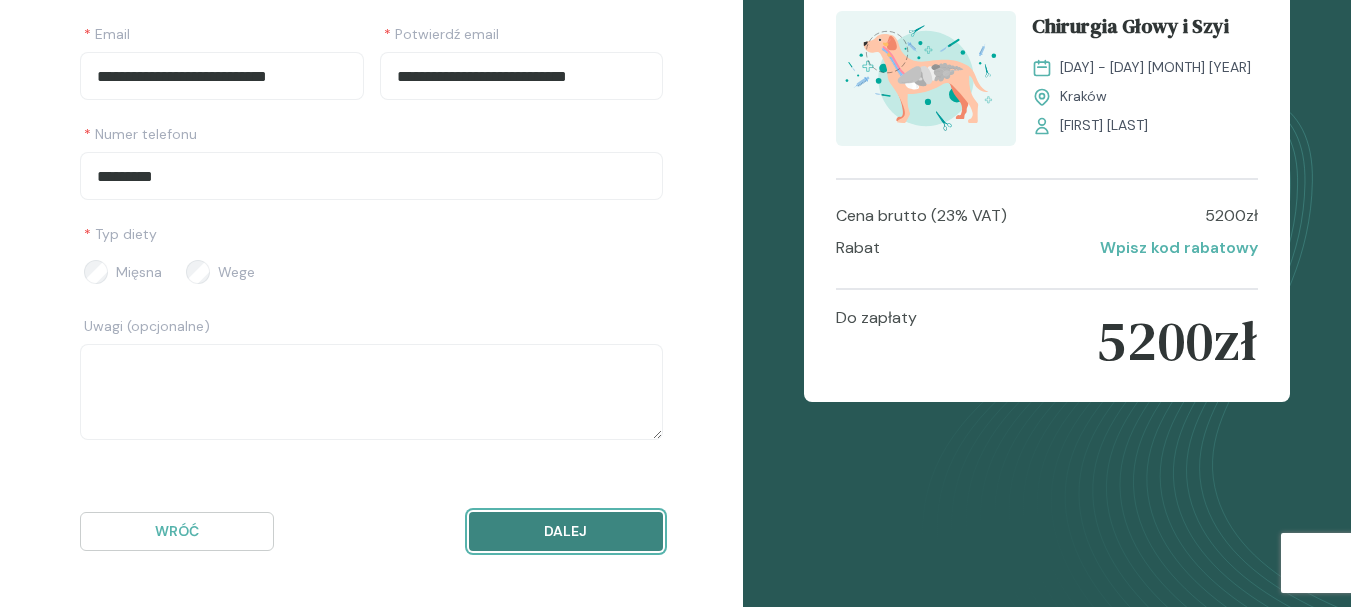 click on "Dalej" at bounding box center [566, 531] 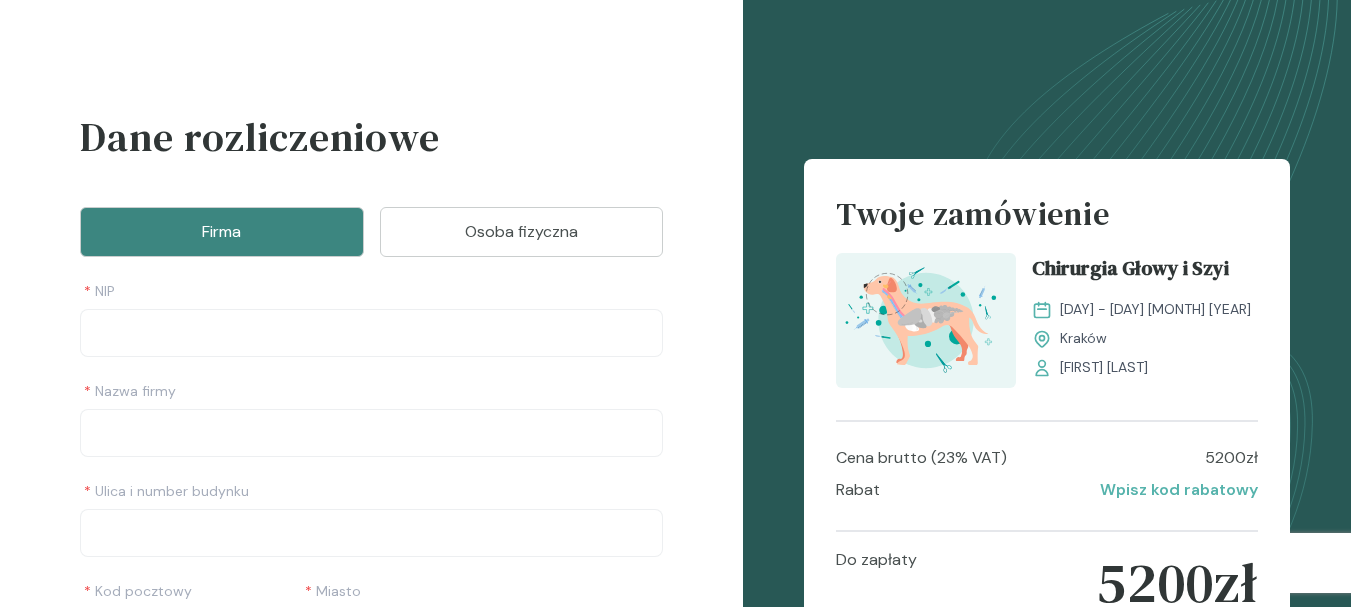 scroll, scrollTop: 0, scrollLeft: 0, axis: both 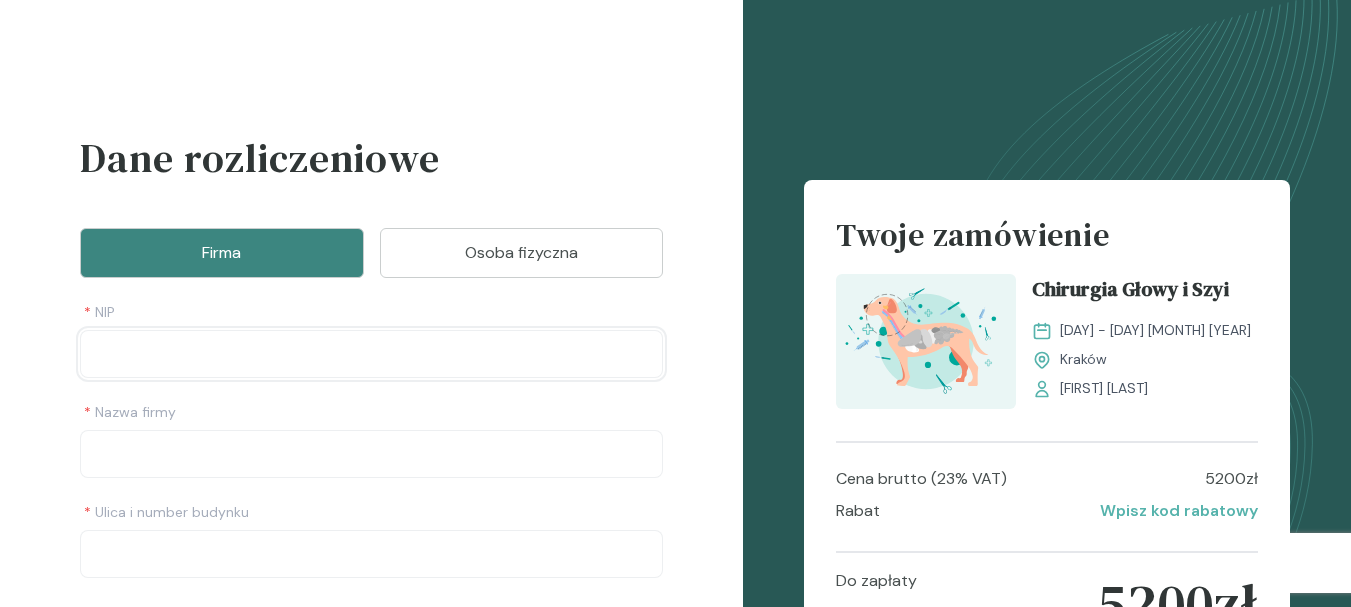 click at bounding box center (371, 354) 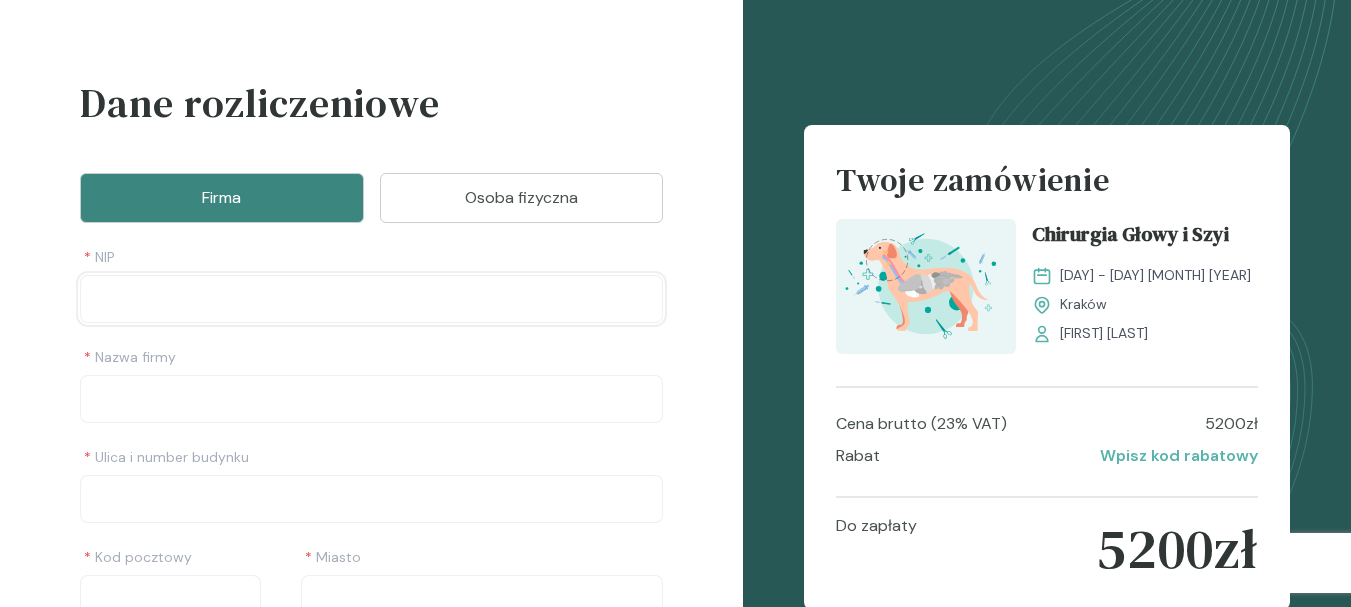 scroll, scrollTop: 38, scrollLeft: 0, axis: vertical 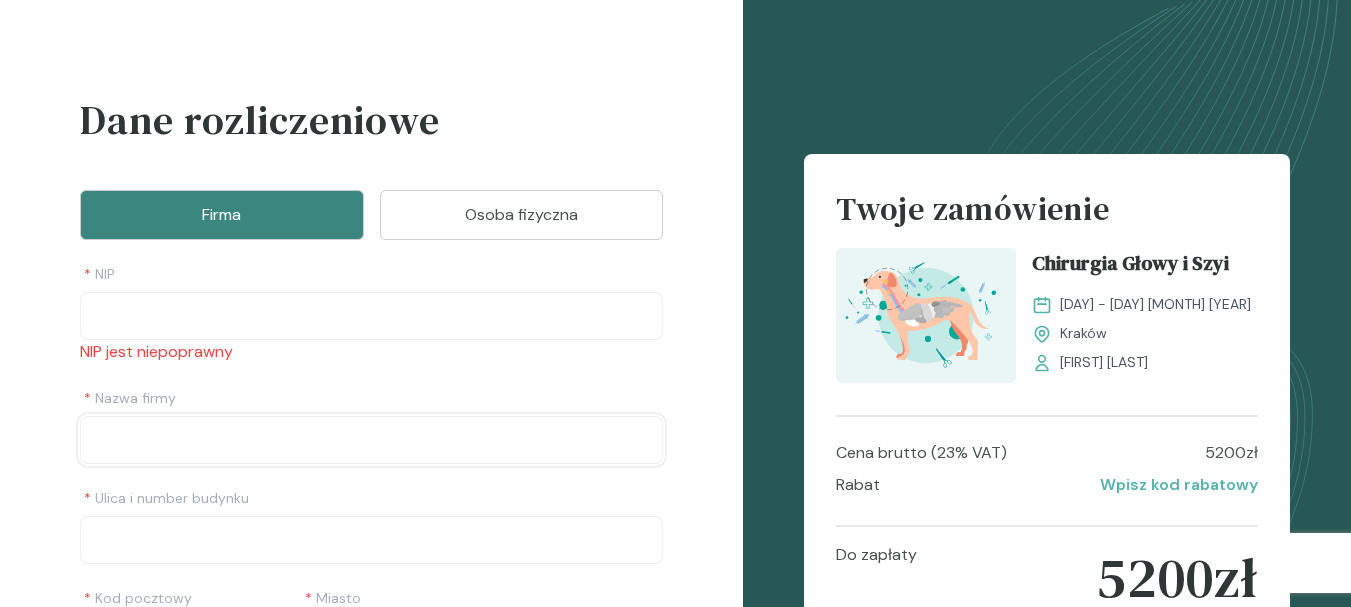click at bounding box center (371, 440) 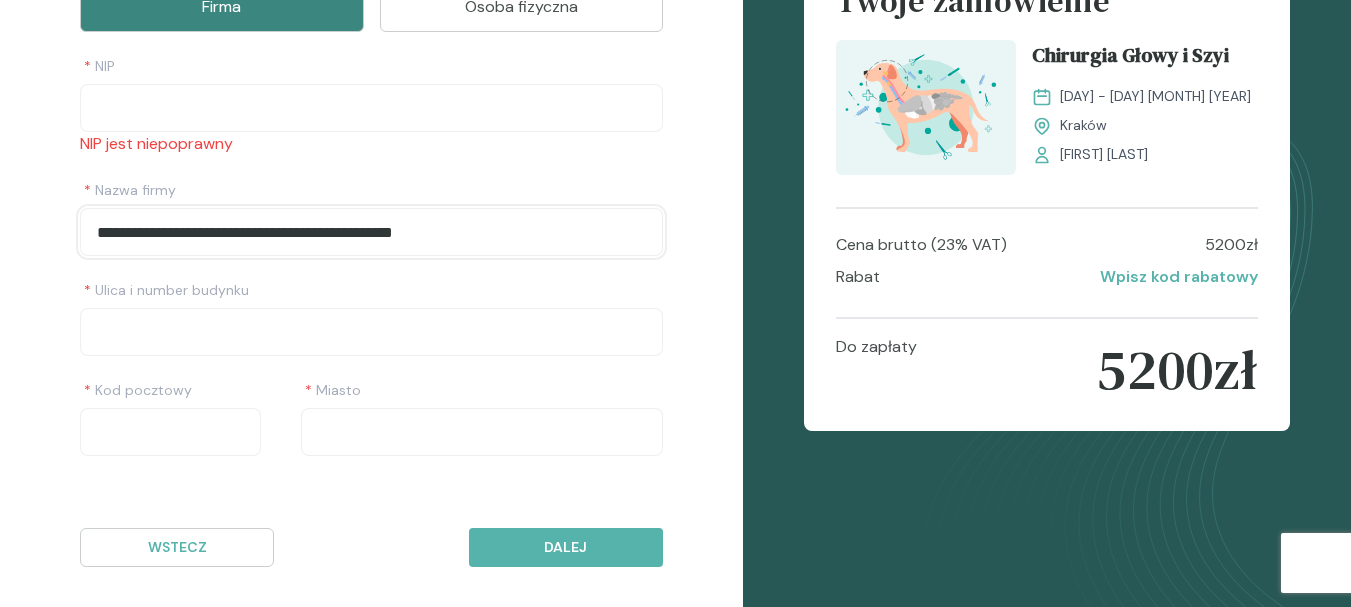 scroll, scrollTop: 262, scrollLeft: 0, axis: vertical 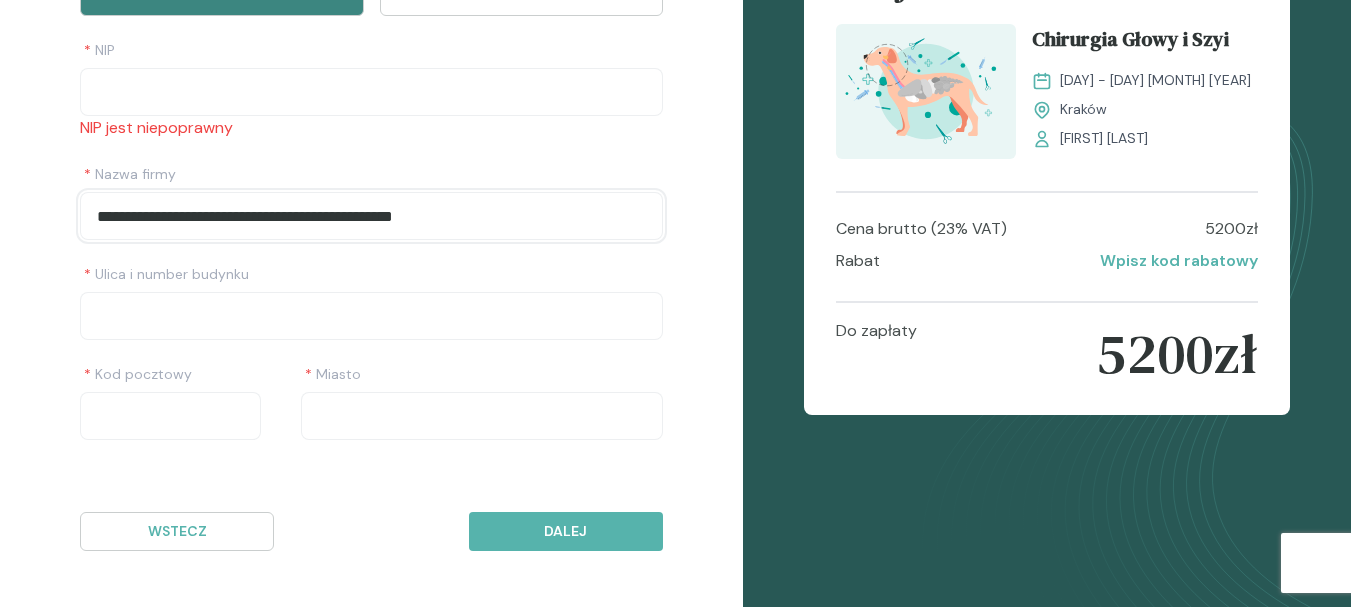 type on "**********" 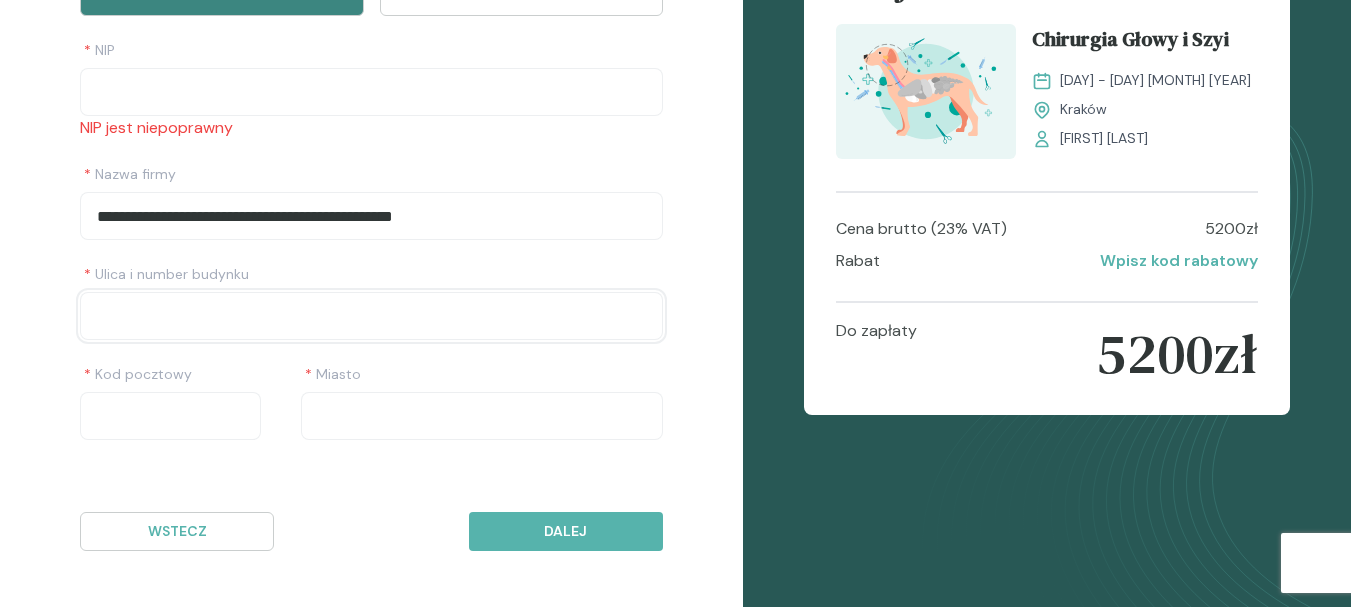 click at bounding box center (371, 316) 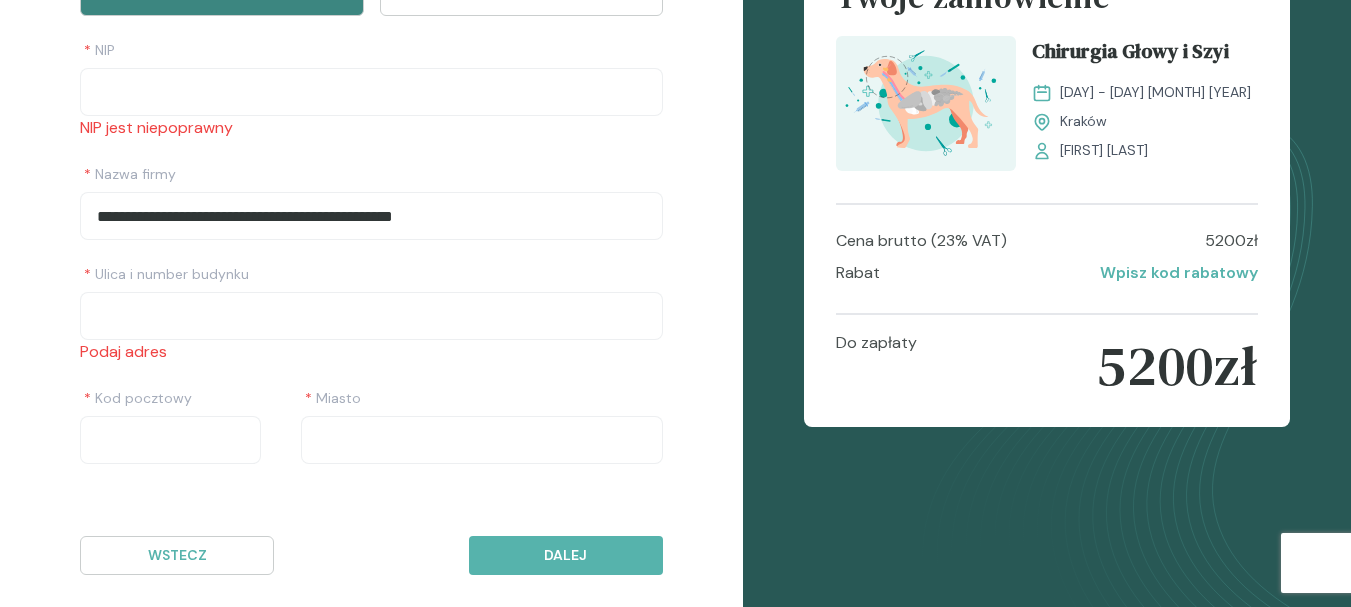 click on "**********" at bounding box center (371, 184) 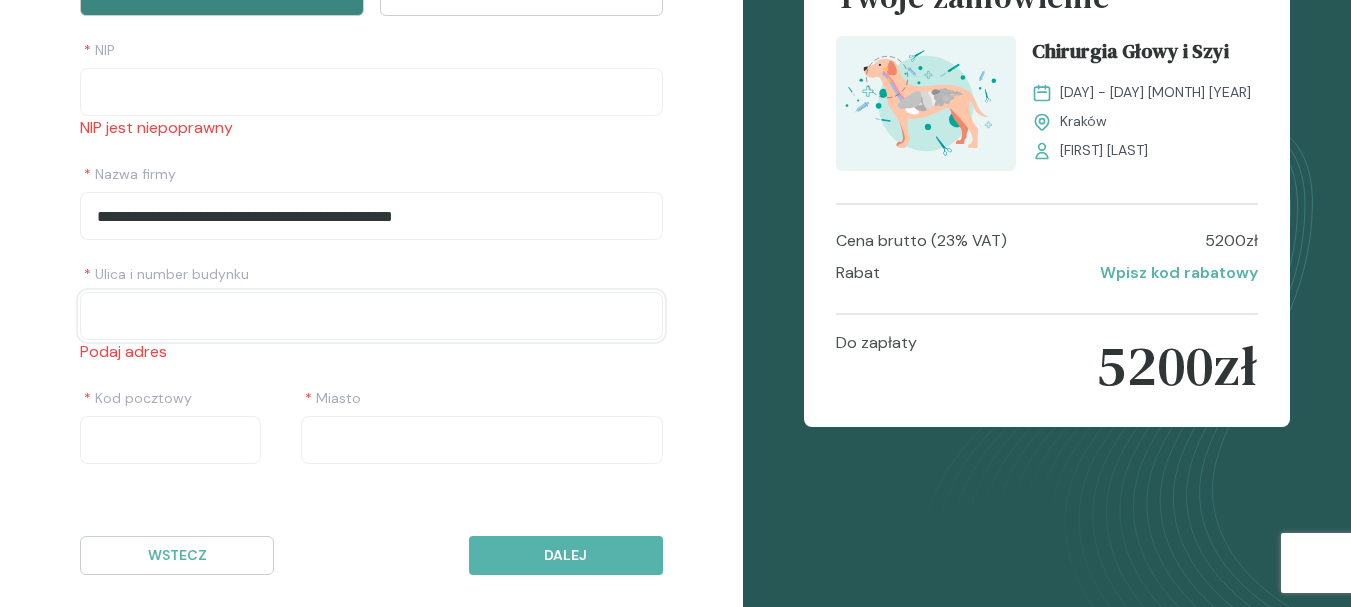 click at bounding box center (371, 316) 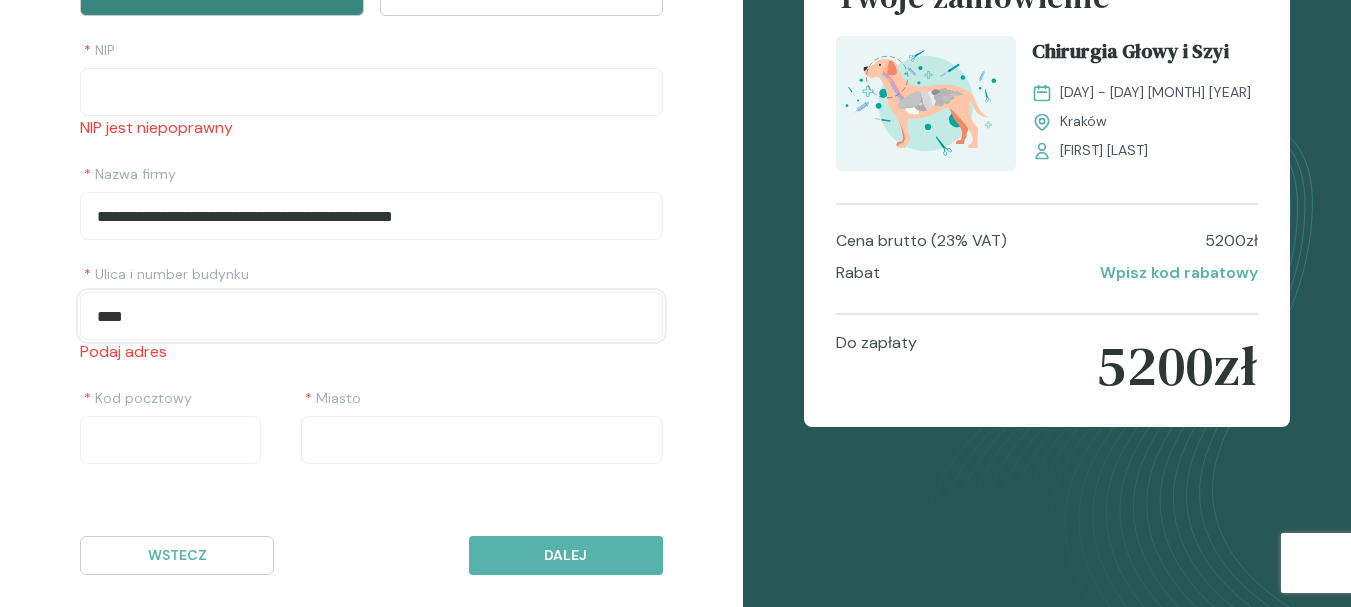 type on "****" 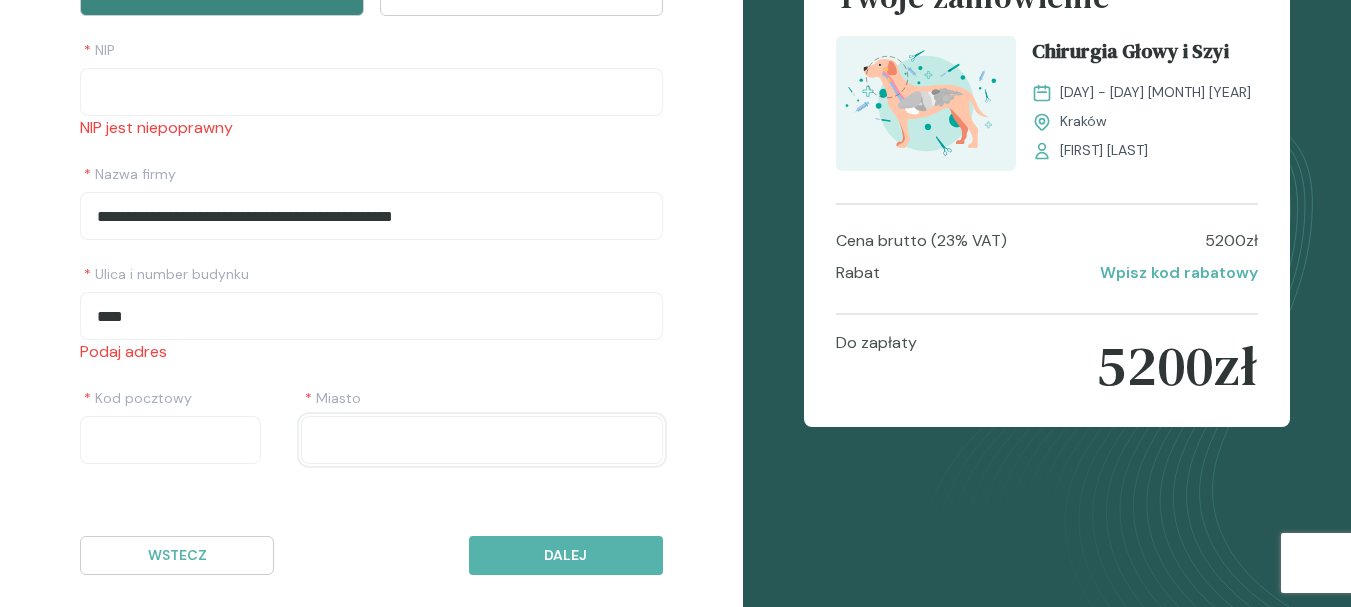 click on "**********" at bounding box center (371, 248) 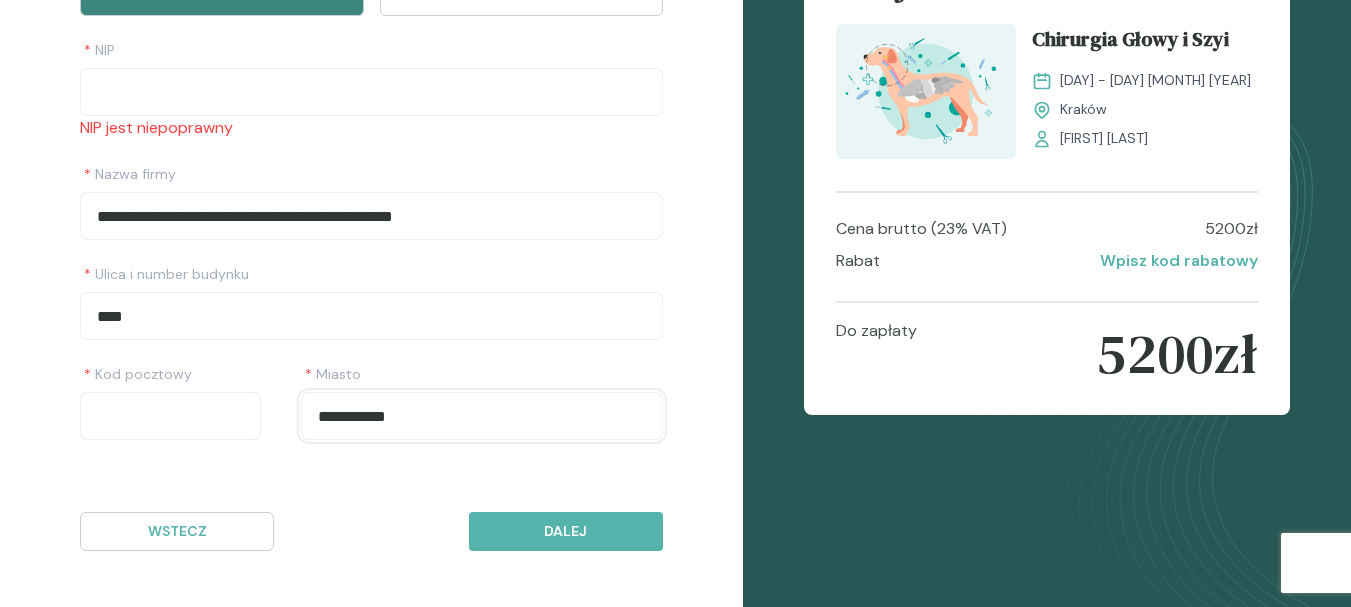 type on "**********" 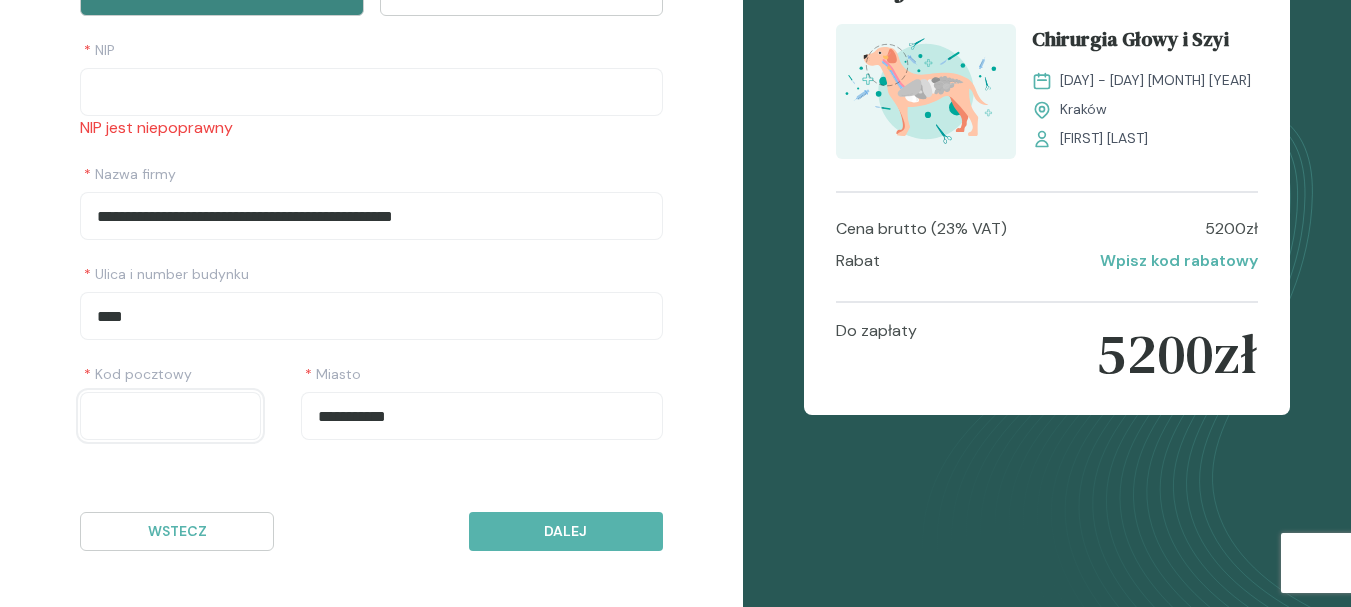 click at bounding box center [170, 416] 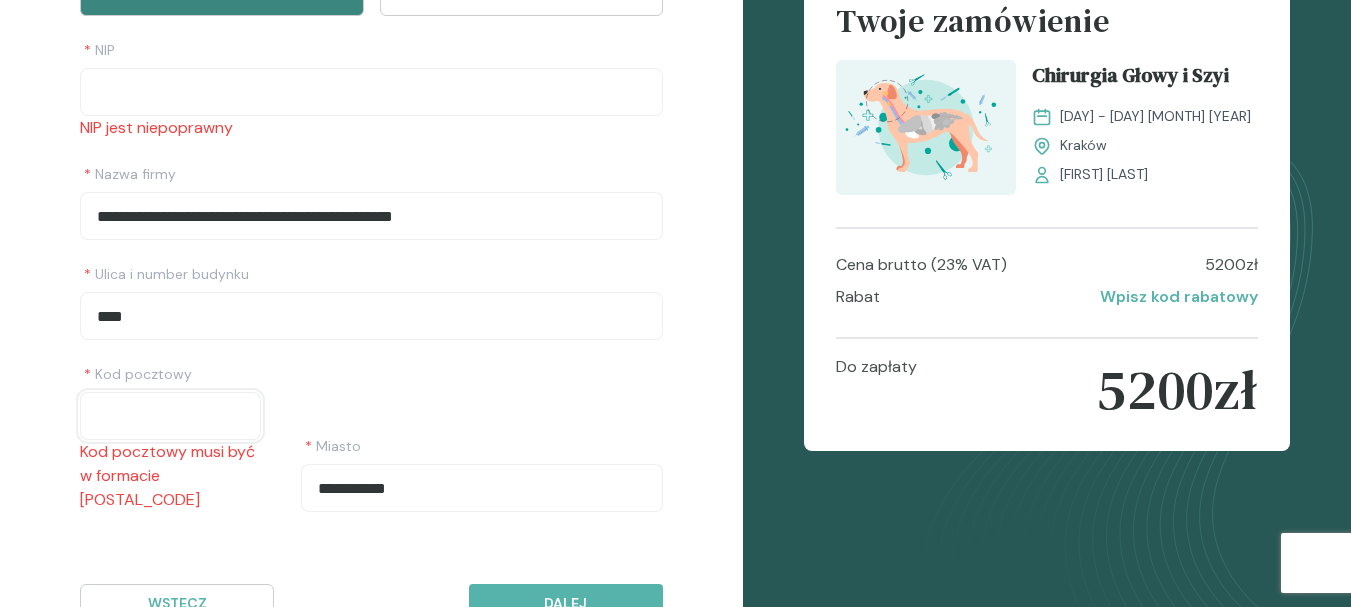 click at bounding box center (170, 416) 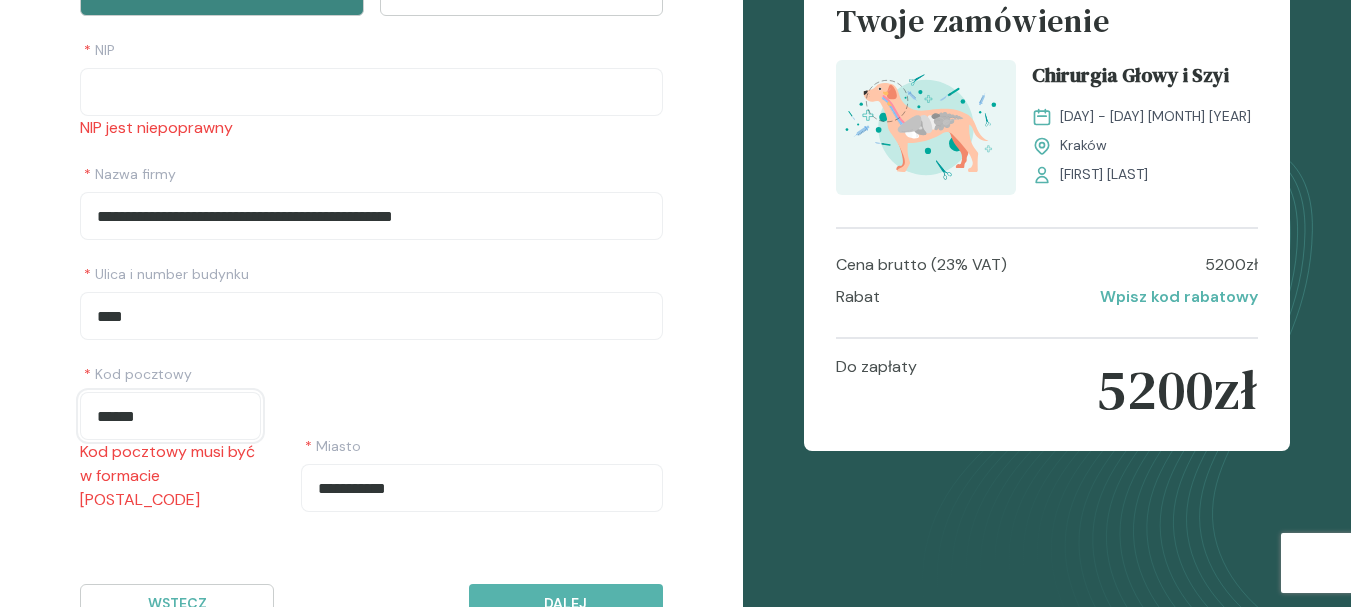 type on "******" 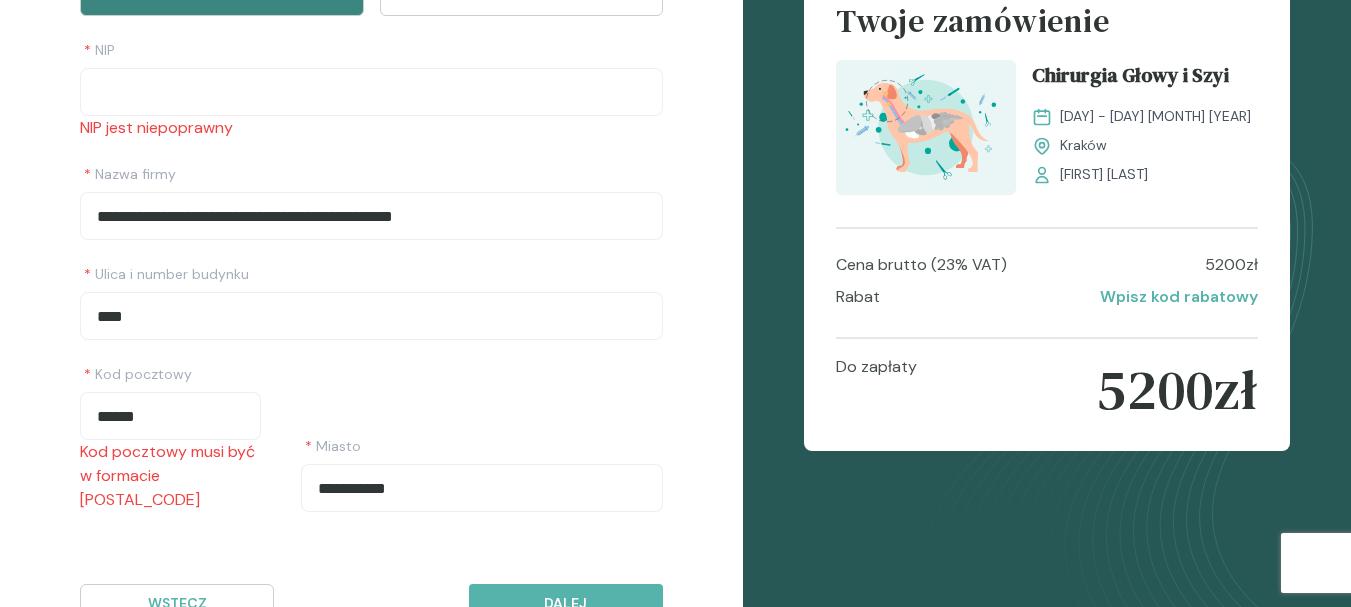 click on "**********" at bounding box center (371, 434) 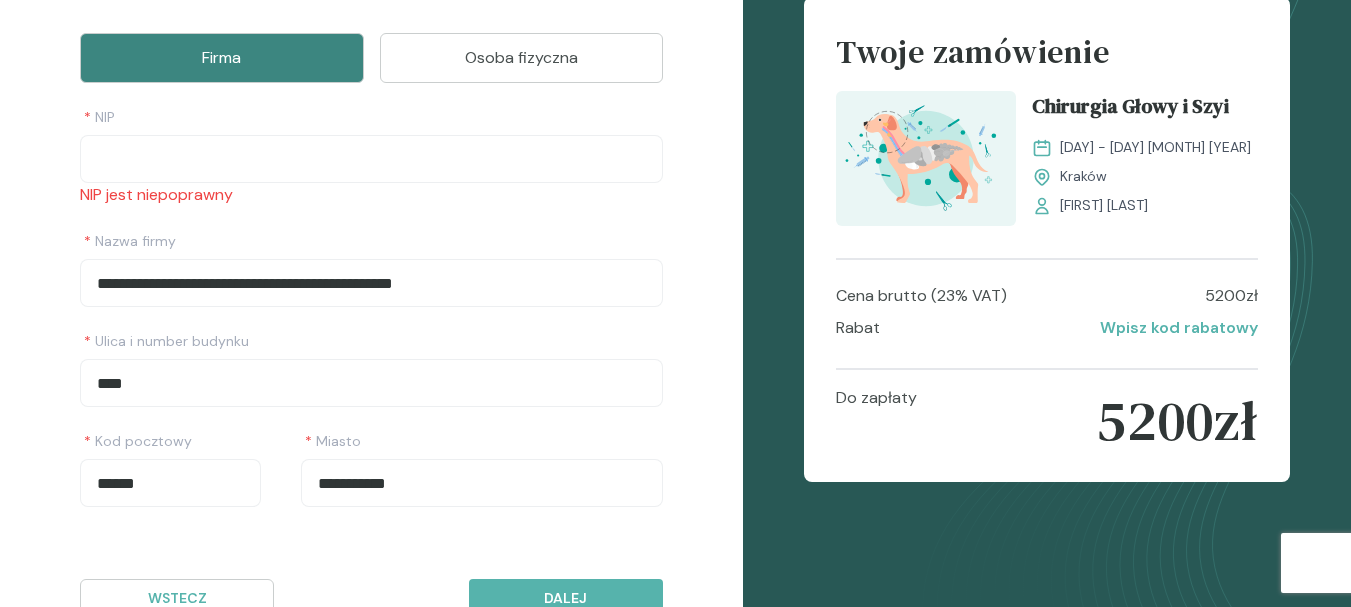 scroll, scrollTop: 62, scrollLeft: 0, axis: vertical 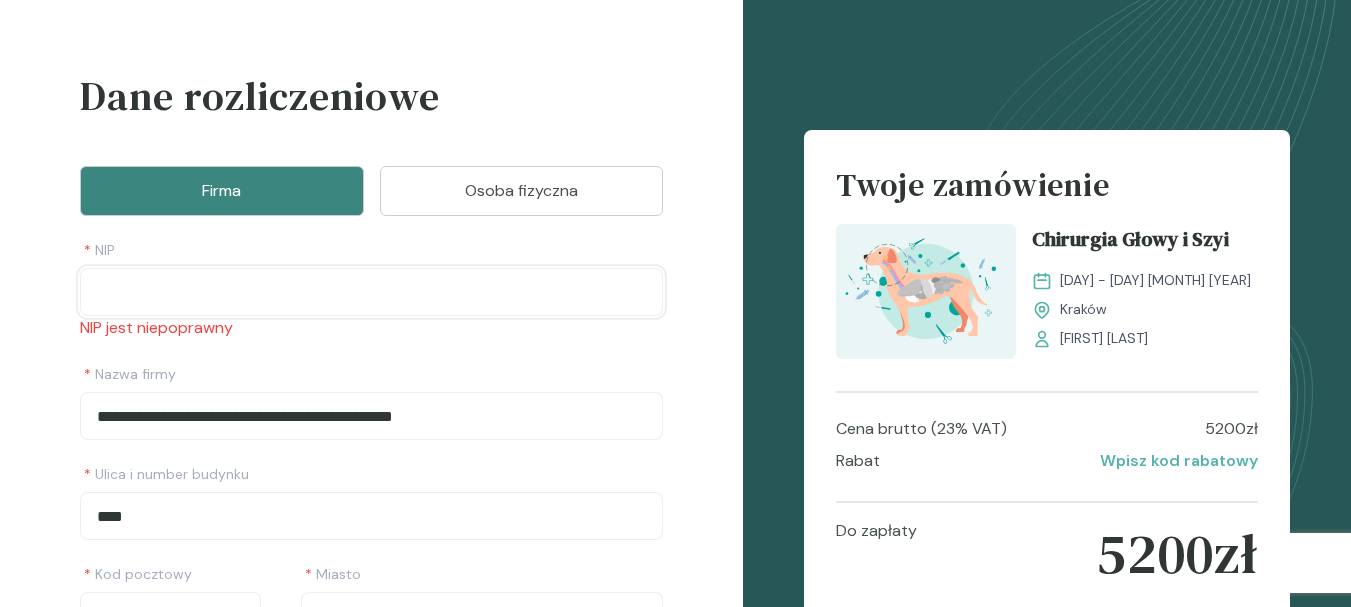 click at bounding box center [371, 292] 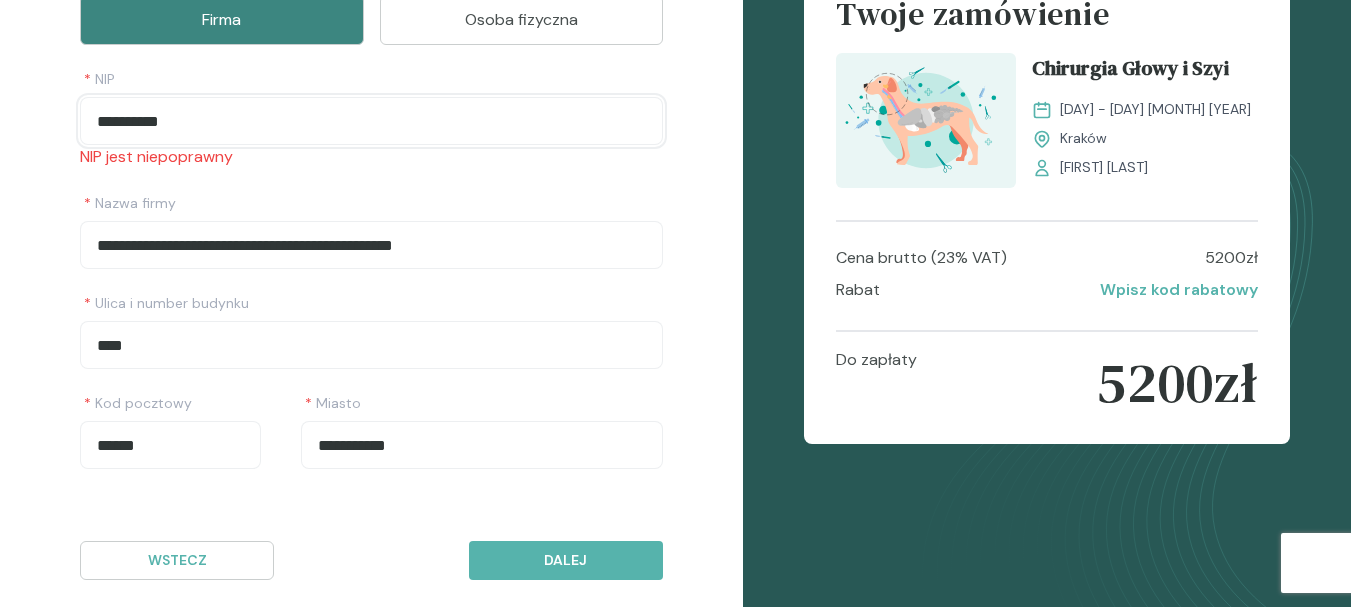scroll, scrollTop: 262, scrollLeft: 0, axis: vertical 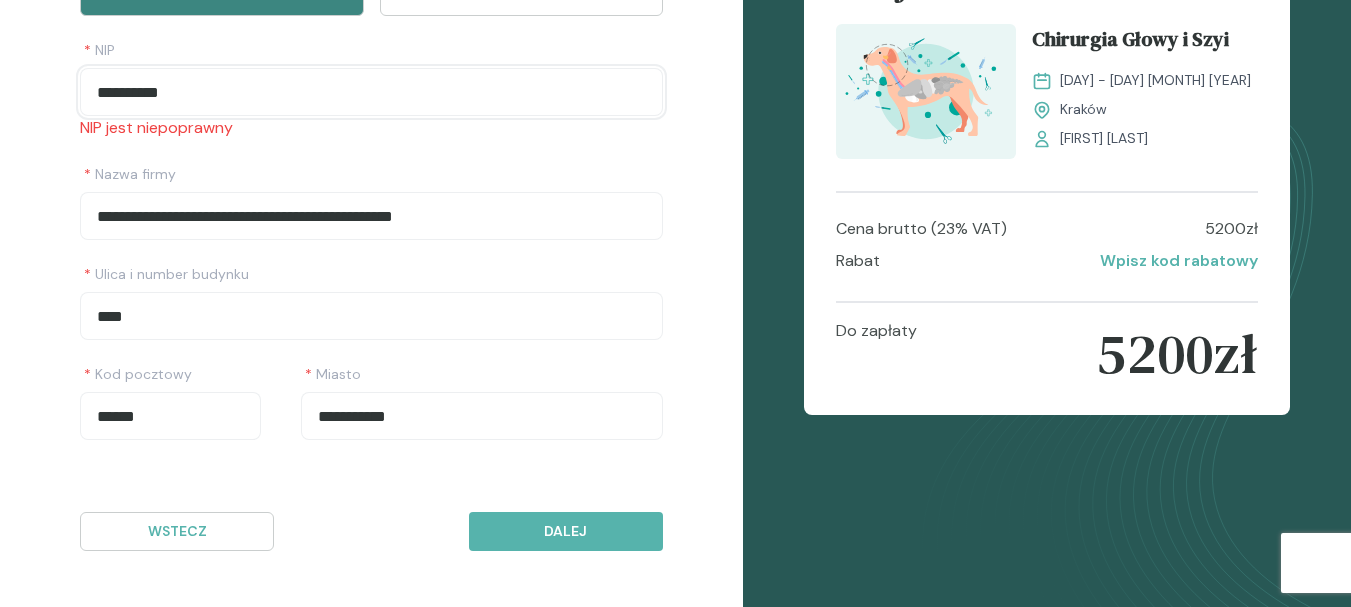type on "**********" 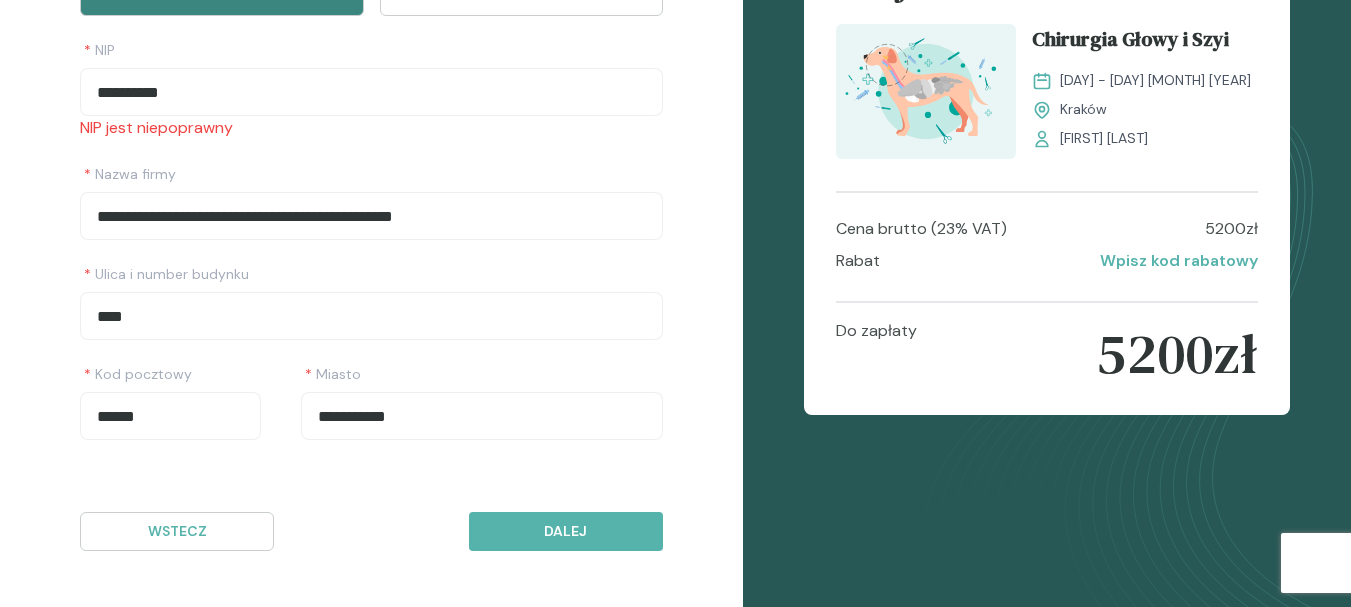 click on "*   Nazwa firmy" at bounding box center (371, 50) 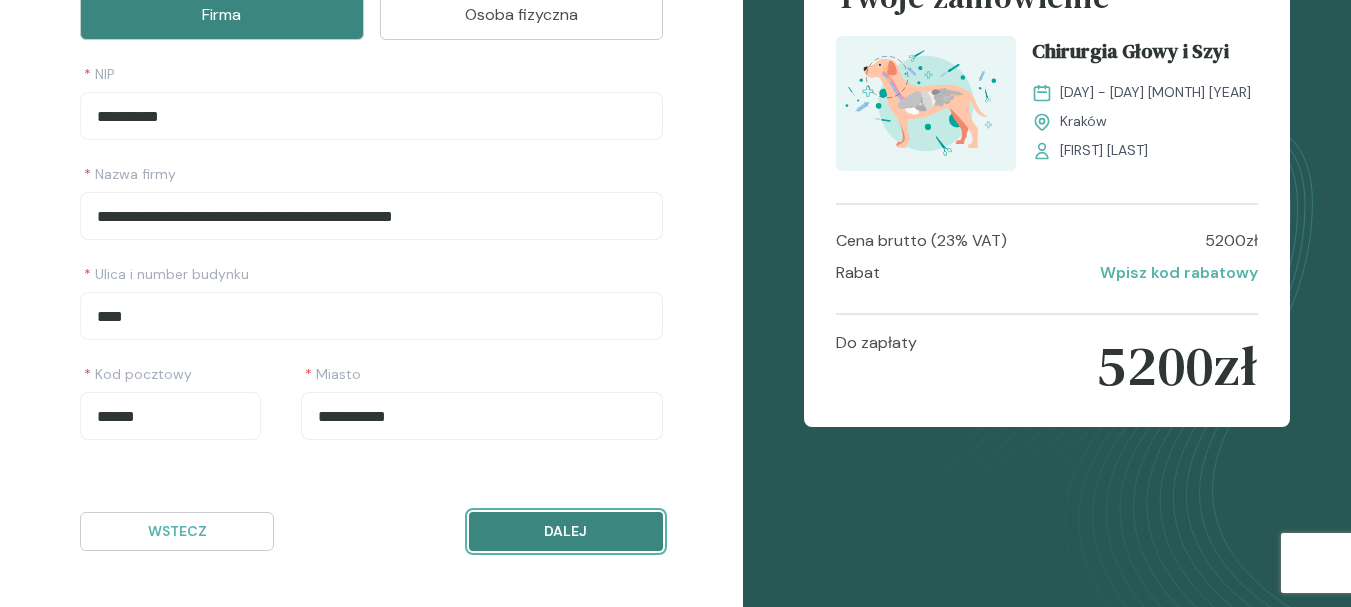 click on "Dalej" at bounding box center [566, 531] 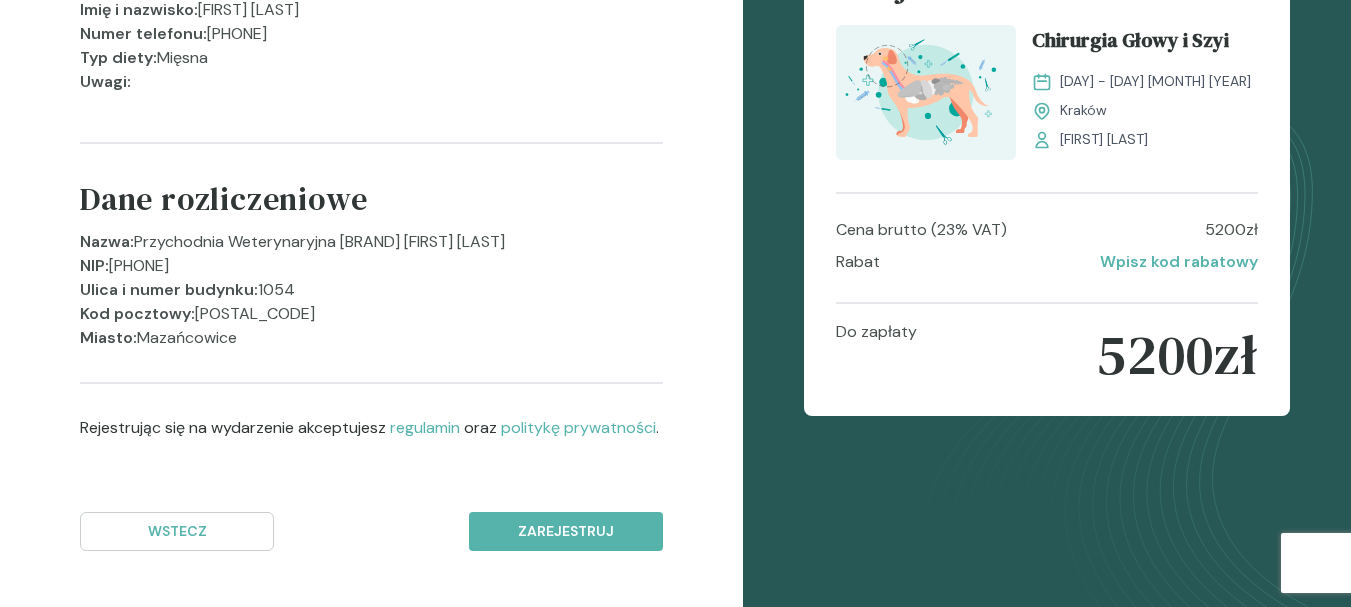 scroll, scrollTop: 284, scrollLeft: 0, axis: vertical 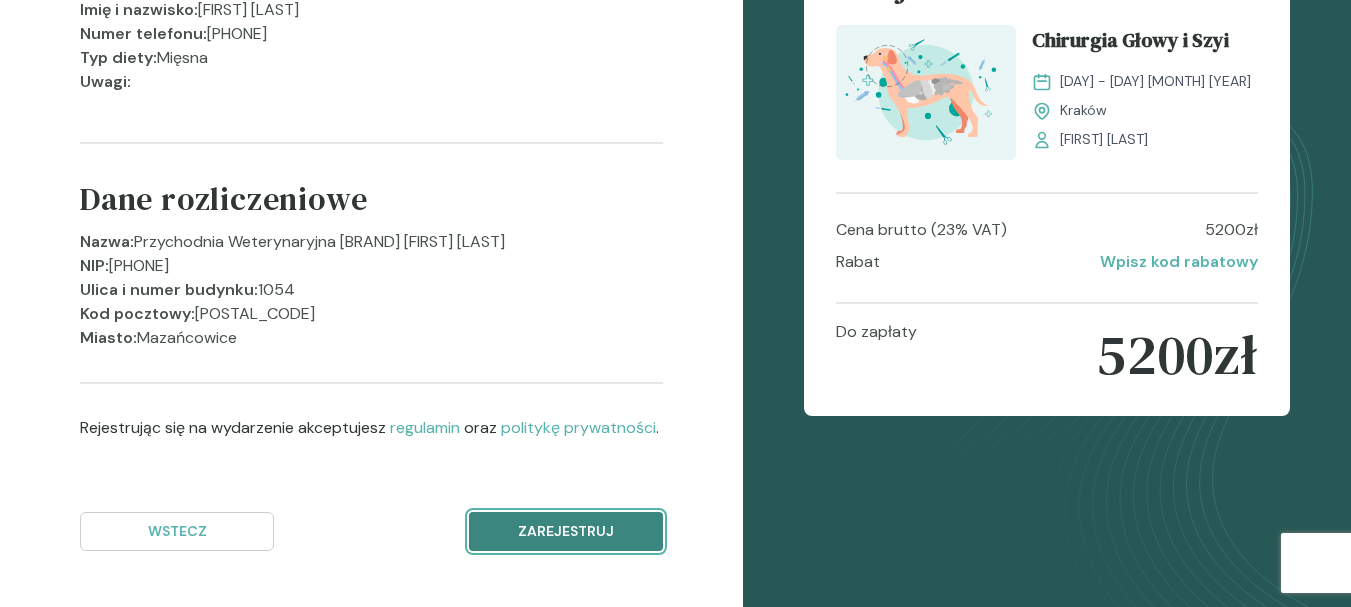 click on "Zarejestruj" at bounding box center [566, 531] 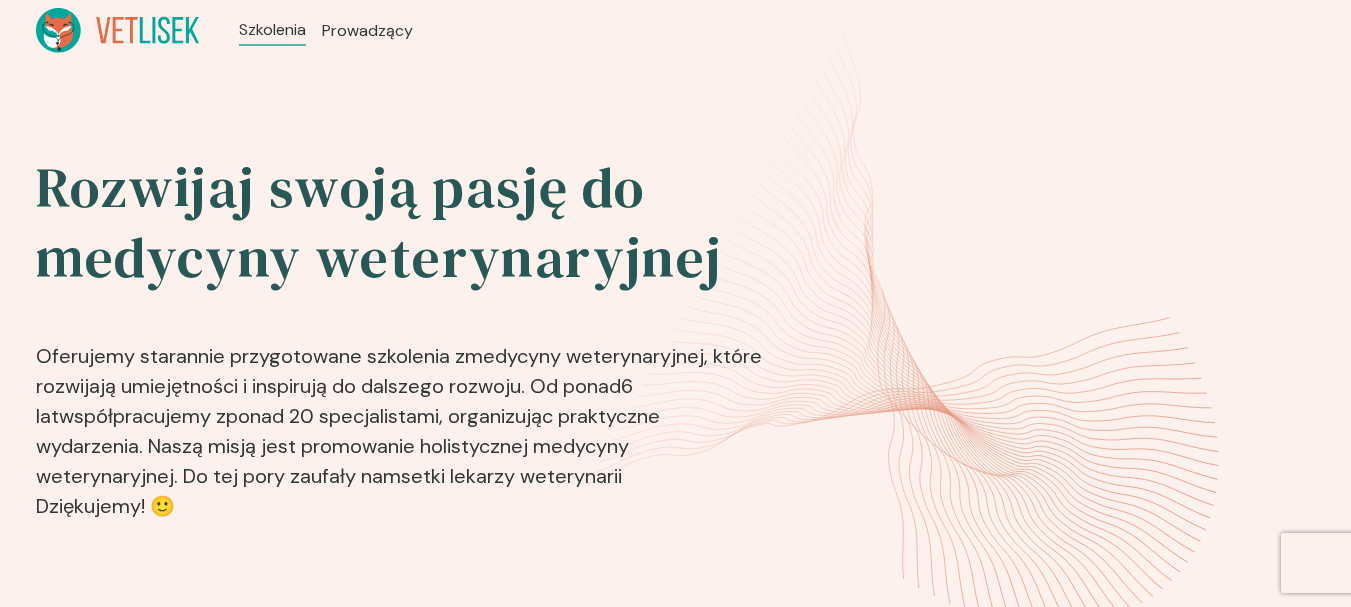 scroll, scrollTop: 0, scrollLeft: 0, axis: both 